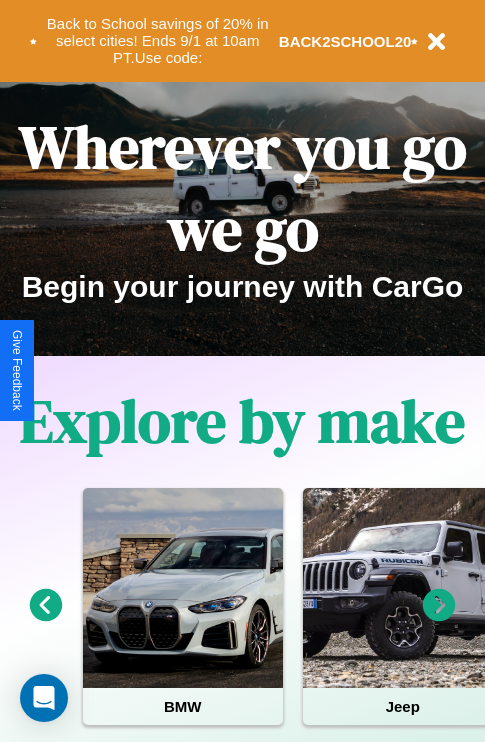 scroll, scrollTop: 0, scrollLeft: 0, axis: both 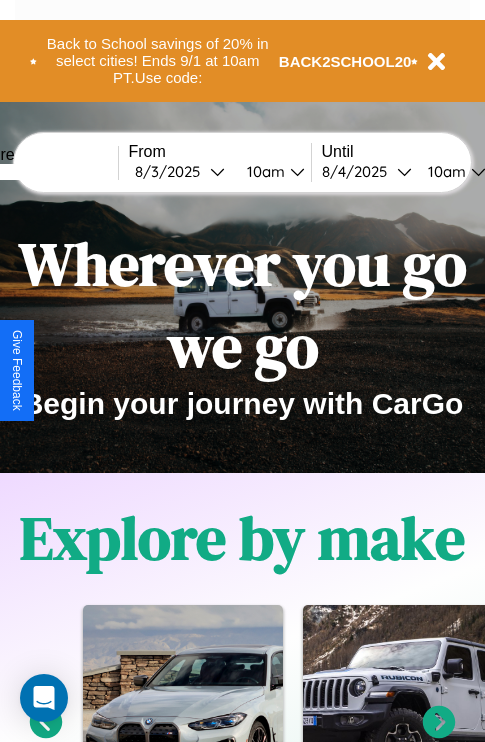 click at bounding box center [43, 172] 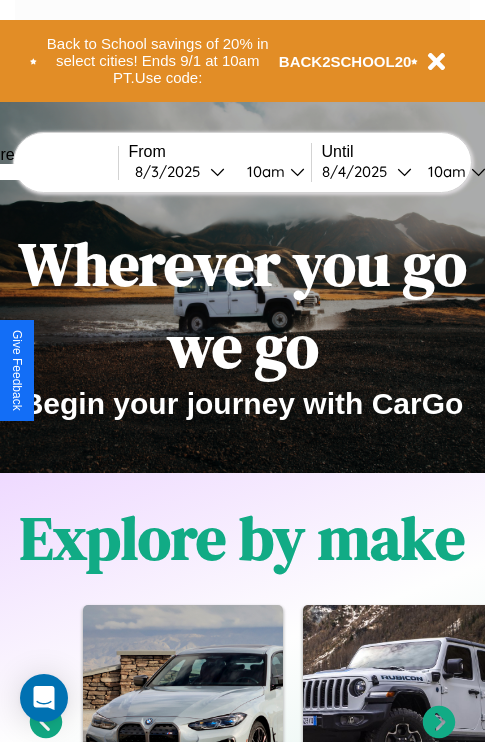 type on "*****" 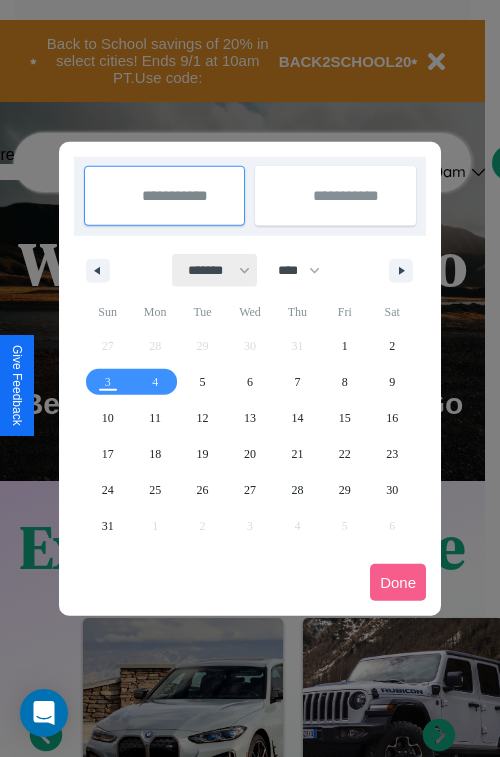 click on "******* ******** ***** ***** *** **** **** ****** ********* ******* ******** ********" at bounding box center [215, 270] 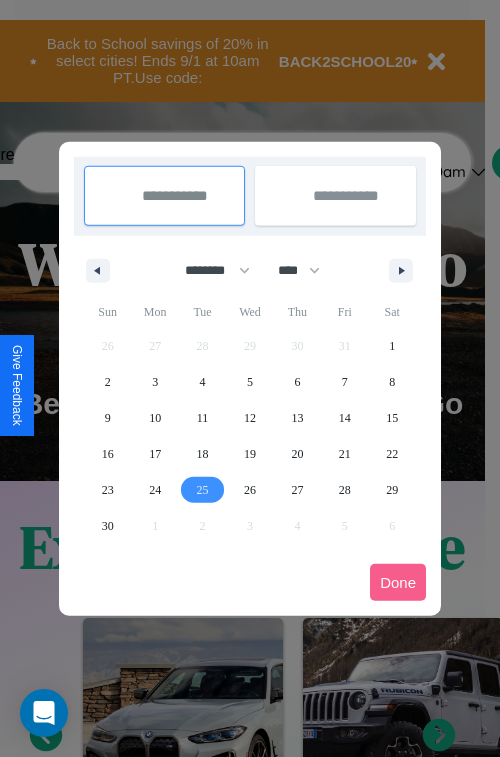 click on "25" at bounding box center (203, 490) 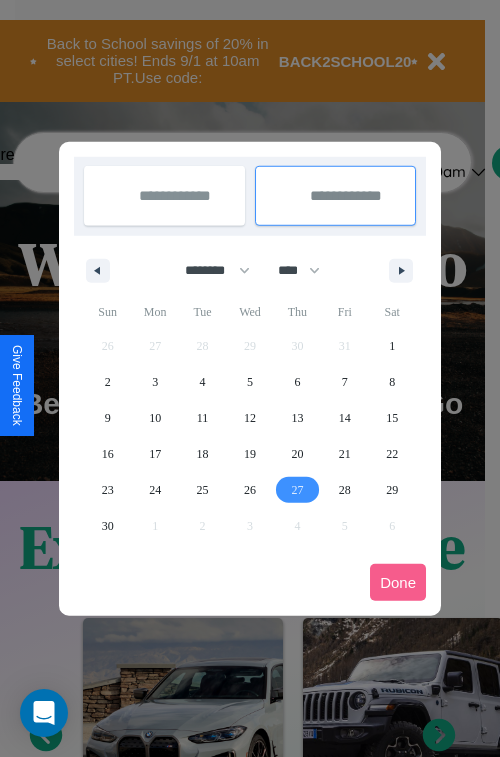 click on "27" at bounding box center [297, 490] 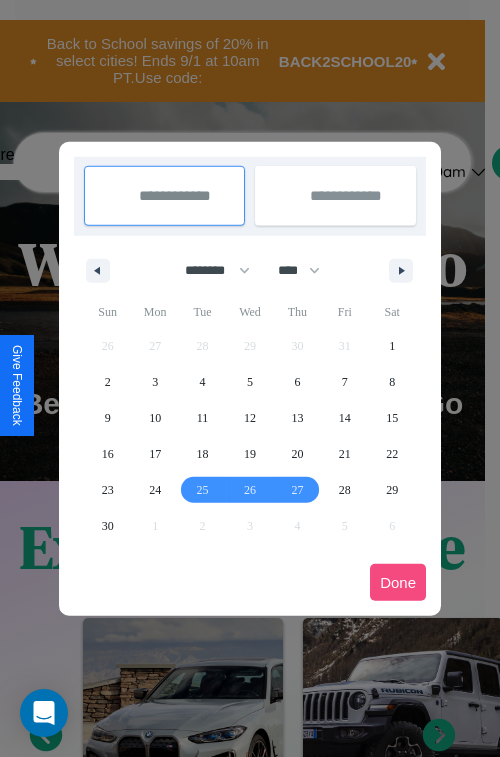 click on "Done" at bounding box center [398, 582] 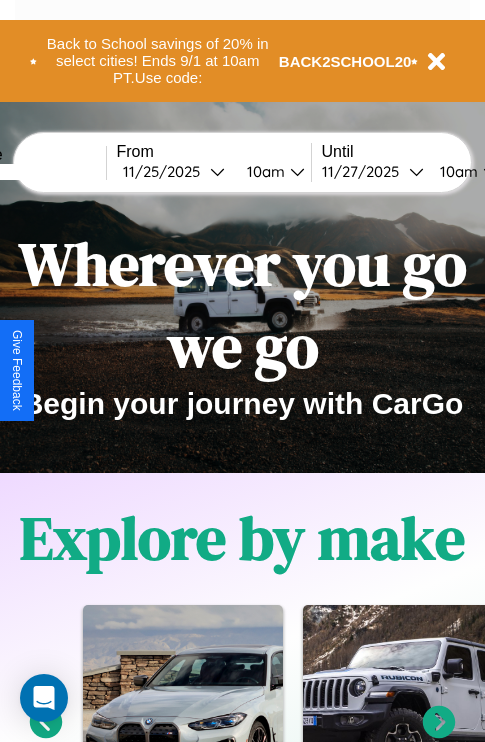 scroll, scrollTop: 0, scrollLeft: 80, axis: horizontal 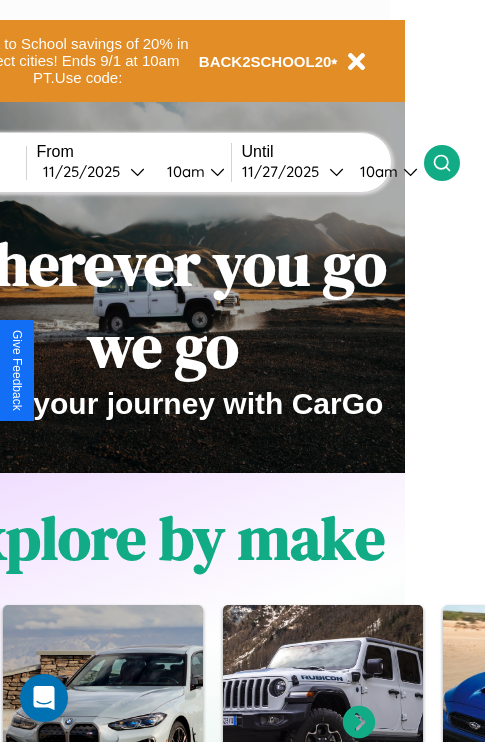 click 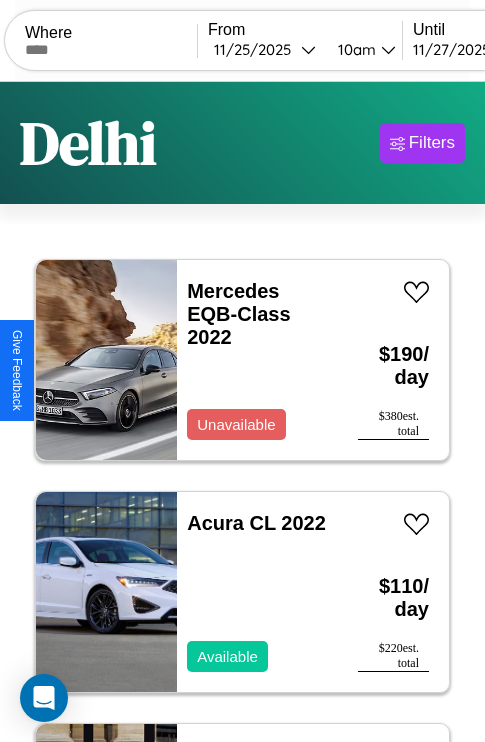 scroll, scrollTop: 95, scrollLeft: 0, axis: vertical 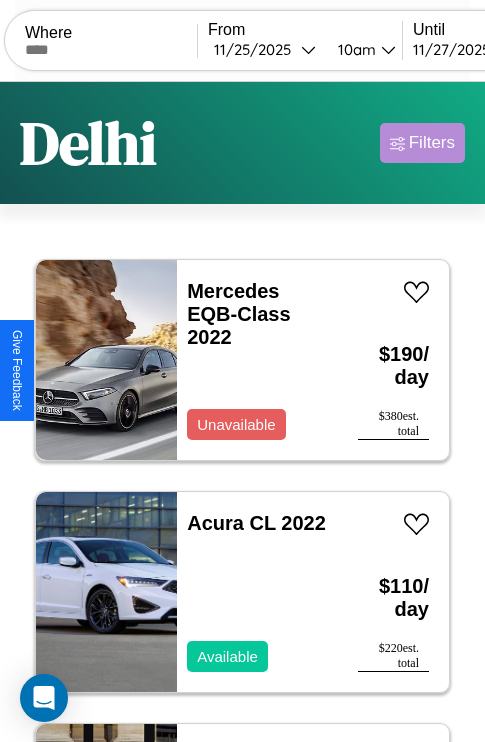 click on "Filters" at bounding box center [432, 143] 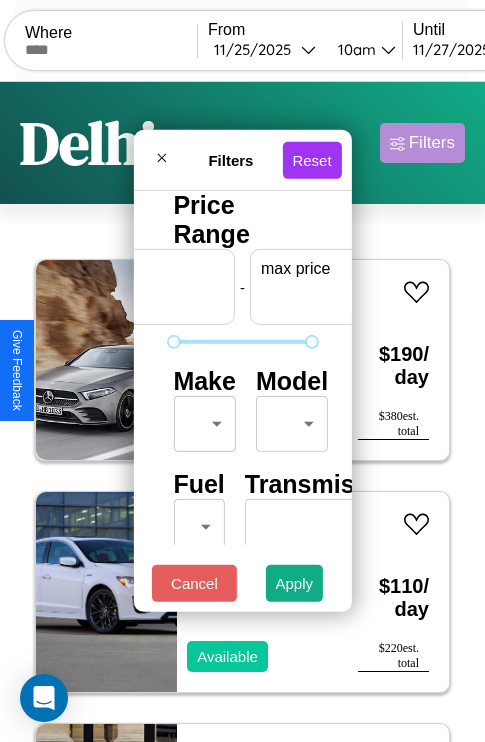 scroll, scrollTop: 0, scrollLeft: 124, axis: horizontal 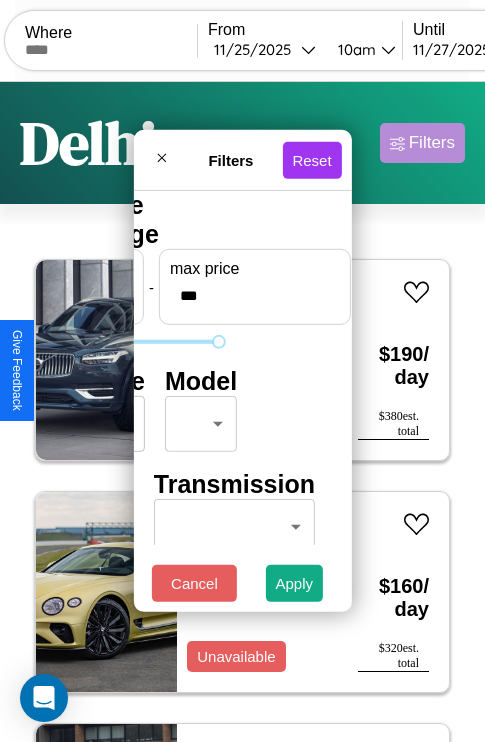 type on "***" 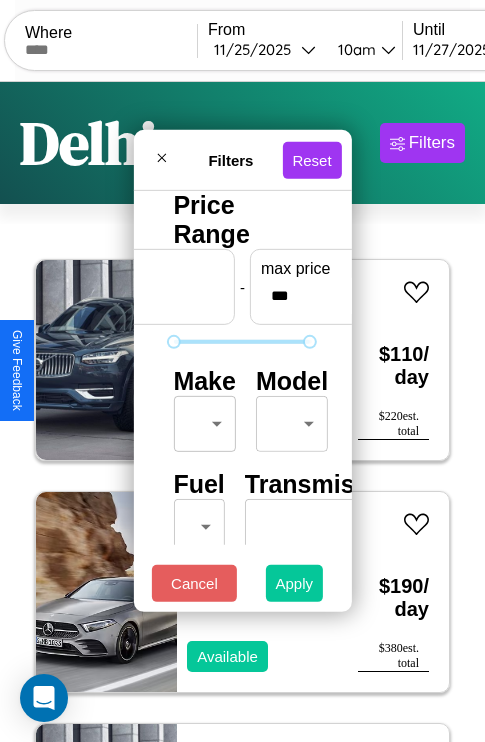 type on "*" 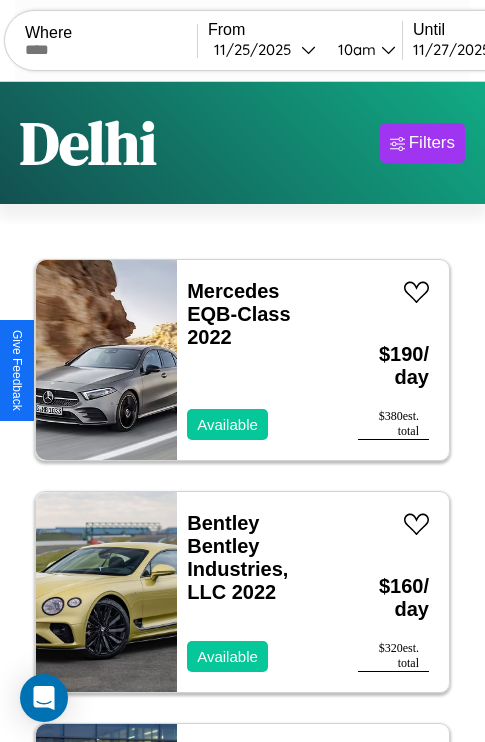 scroll, scrollTop: 66, scrollLeft: 0, axis: vertical 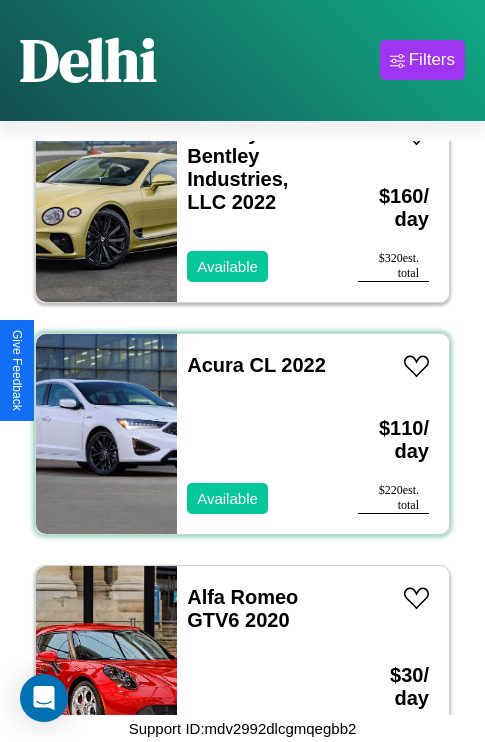 click on "Acura   CL   2022 Available" at bounding box center [257, 434] 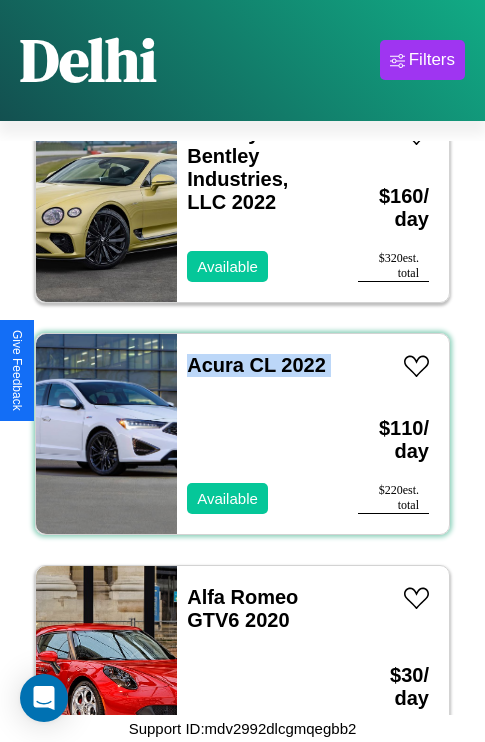 click on "Acura   CL   2022 Available" at bounding box center [257, 434] 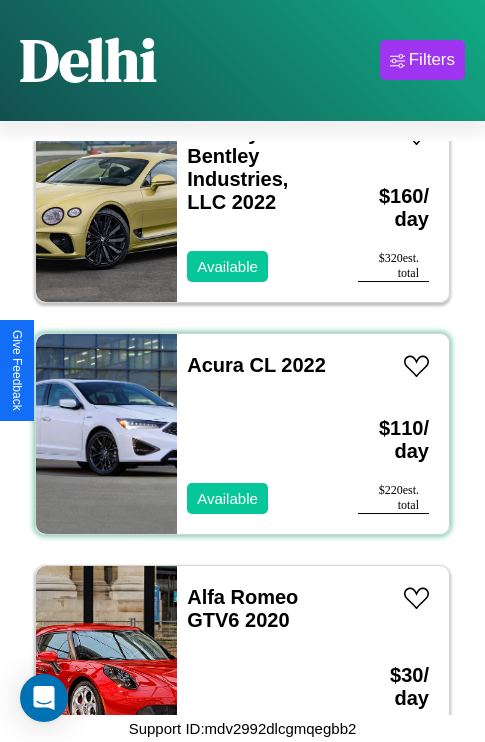 click on "Acura   CL   2022 Available" at bounding box center (257, 434) 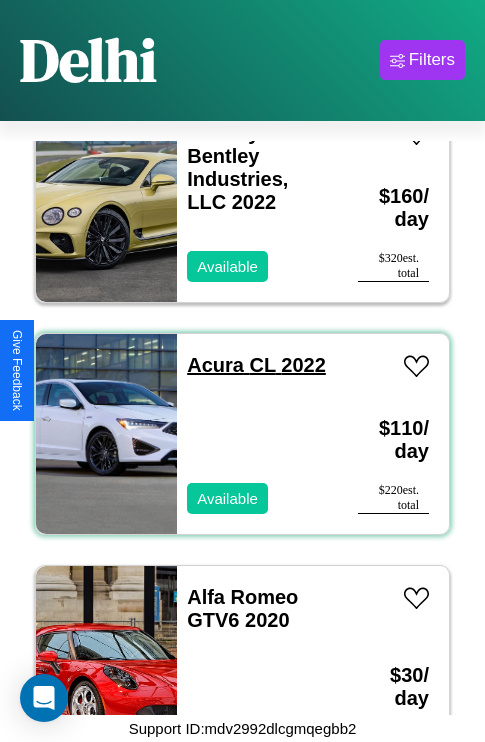 click on "Acura   CL   2022" at bounding box center (256, 365) 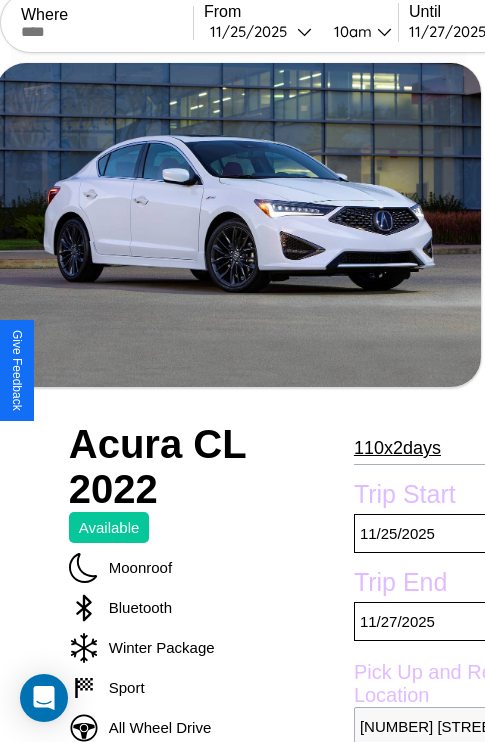 scroll, scrollTop: 387, scrollLeft: 88, axis: both 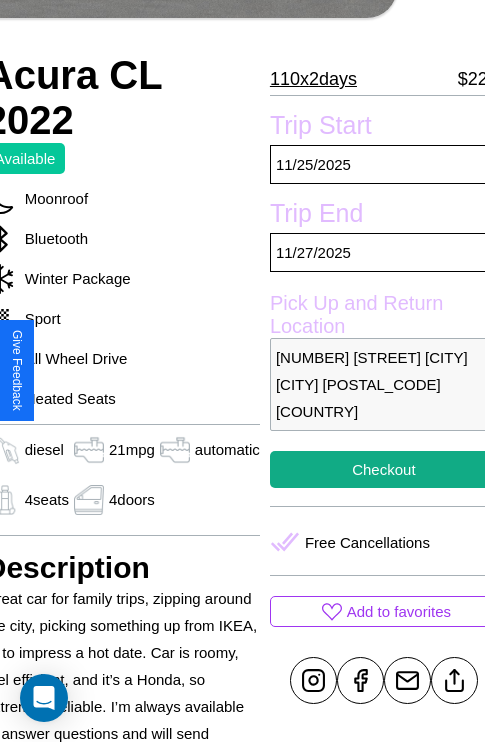 click on "[NUMBER] [STREET] [CITY] [CITY] [POSTAL_CODE] [COUNTRY]" at bounding box center (384, 384) 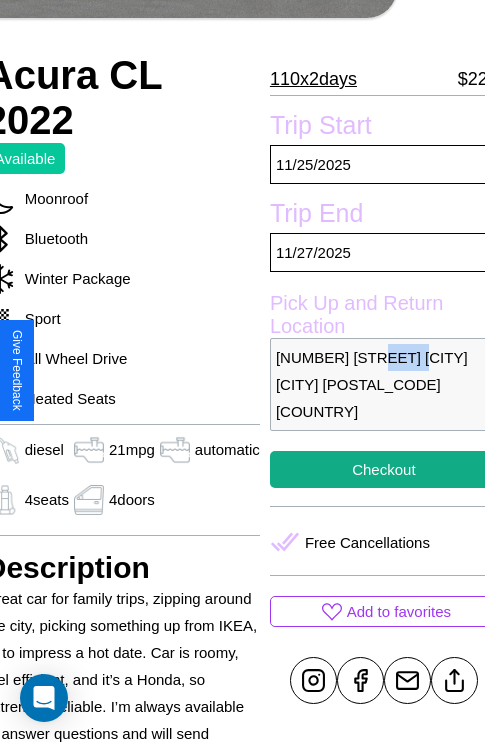 click on "[NUMBER] [STREET] [CITY] [CITY] [POSTAL_CODE] [COUNTRY]" at bounding box center (384, 384) 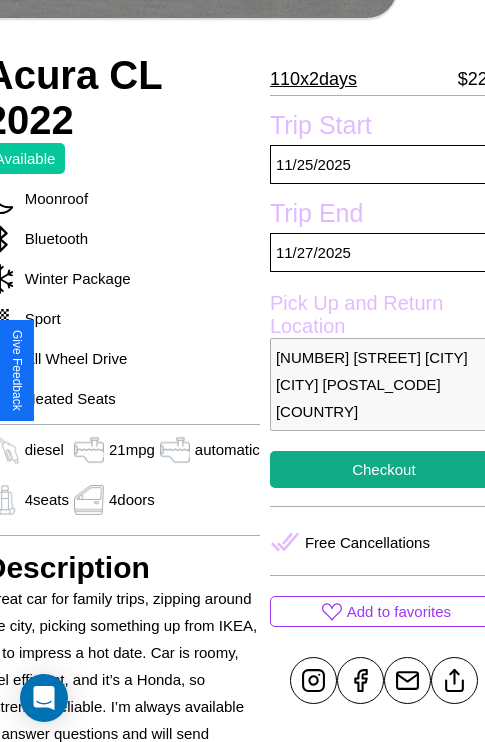 click on "[NUMBER] [STREET] [CITY] [CITY] [POSTAL_CODE] [COUNTRY]" at bounding box center [384, 384] 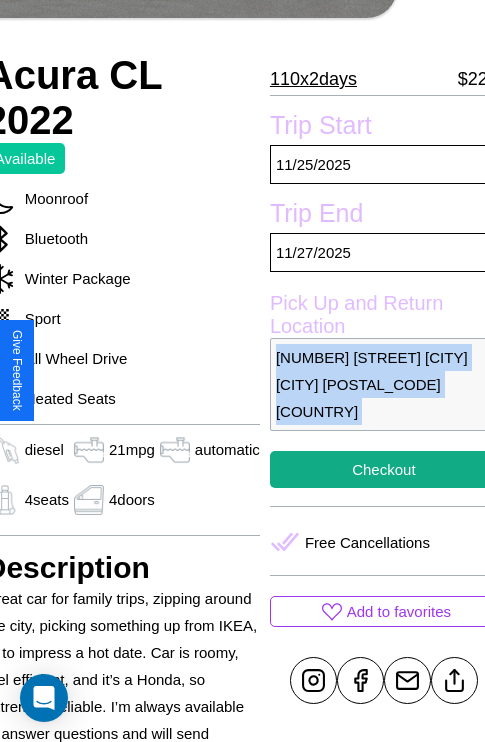 click on "[NUMBER] [STREET] [CITY] [CITY] [POSTAL_CODE] [COUNTRY]" at bounding box center (384, 384) 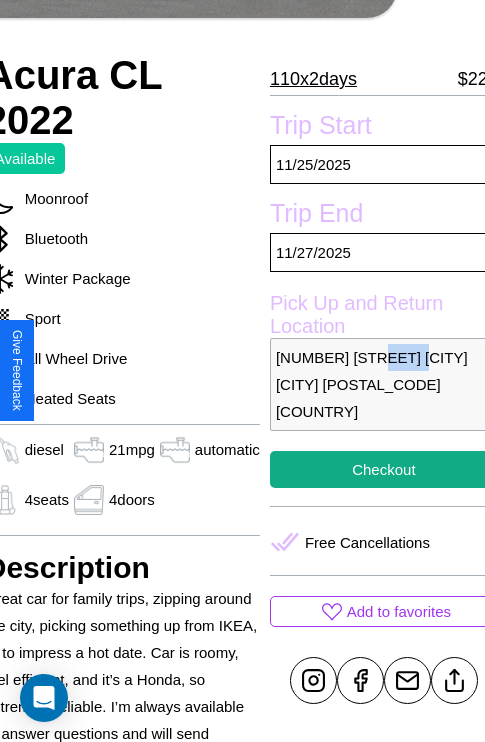 click on "[NUMBER] [STREET] [CITY] [CITY] [POSTAL_CODE] [COUNTRY]" at bounding box center [384, 384] 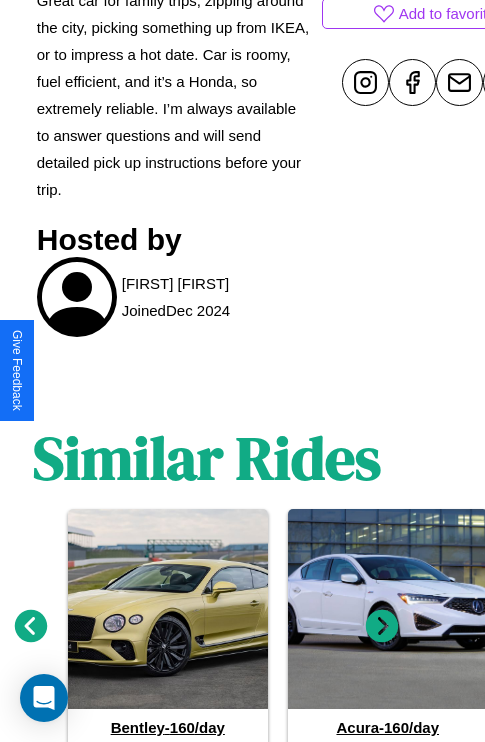 scroll, scrollTop: 1056, scrollLeft: 30, axis: both 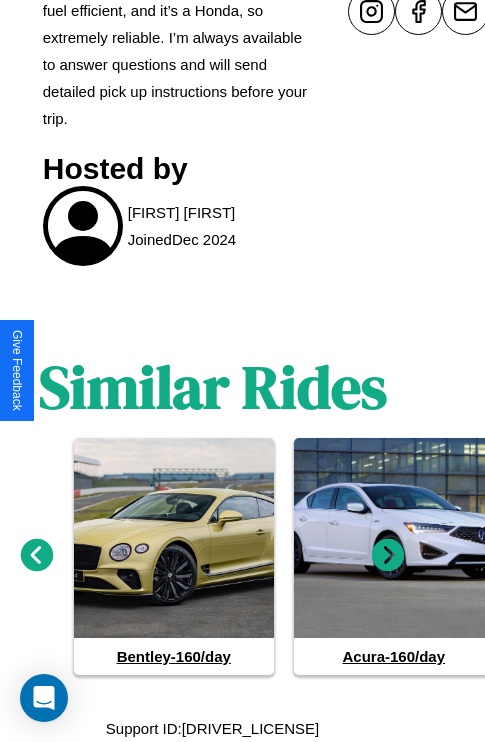 click 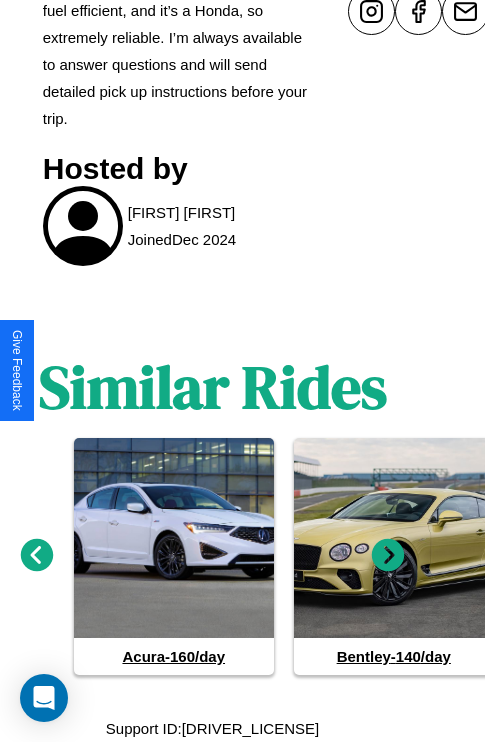 click 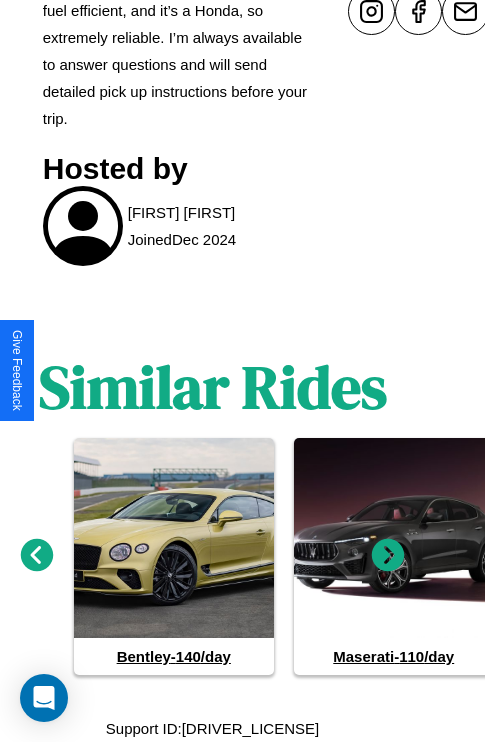 click 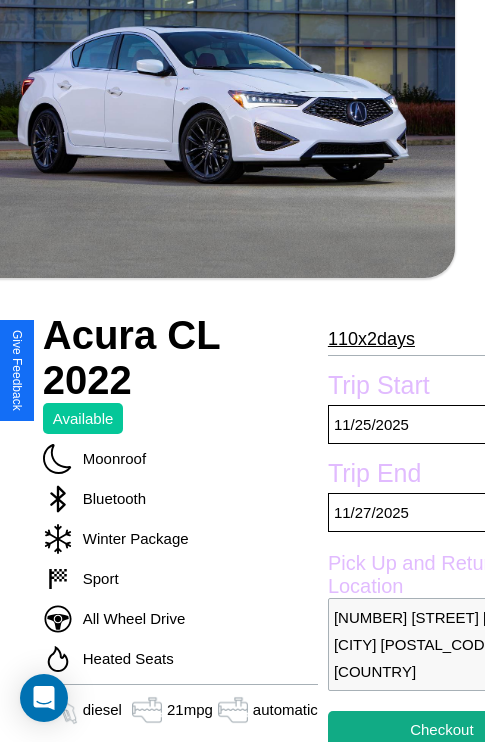 scroll, scrollTop: 95, scrollLeft: 30, axis: both 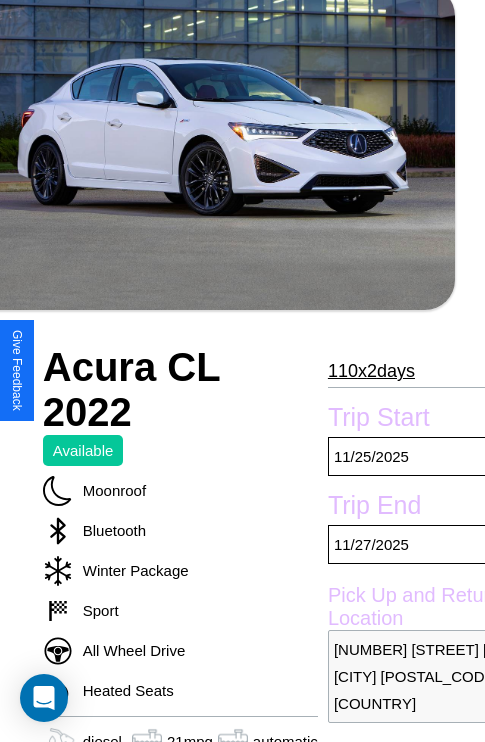 click on "110 x 2 days" at bounding box center [371, 371] 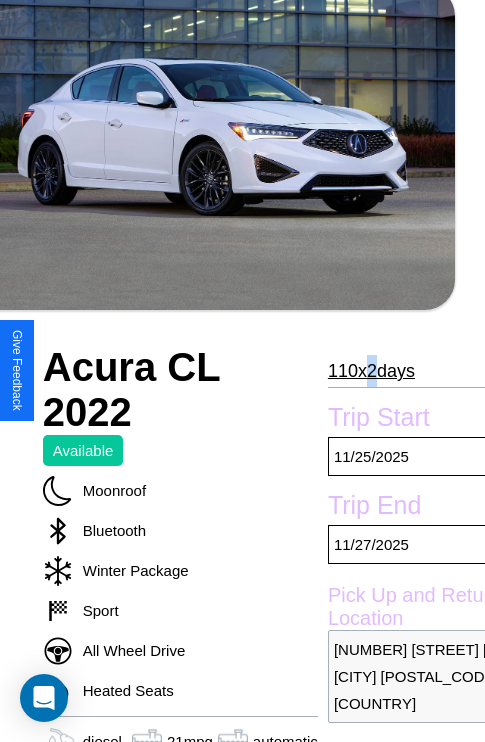 click on "110 x 2 days" at bounding box center (371, 371) 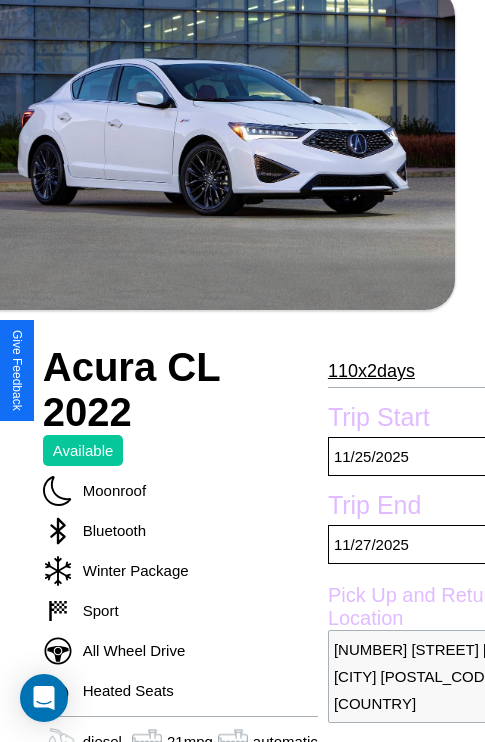 click on "110 x 2 days" at bounding box center [371, 371] 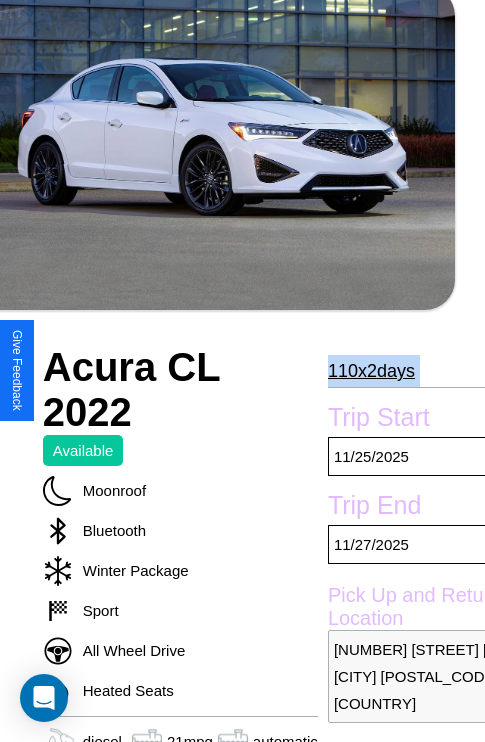 click on "110 x 2 days" at bounding box center [371, 371] 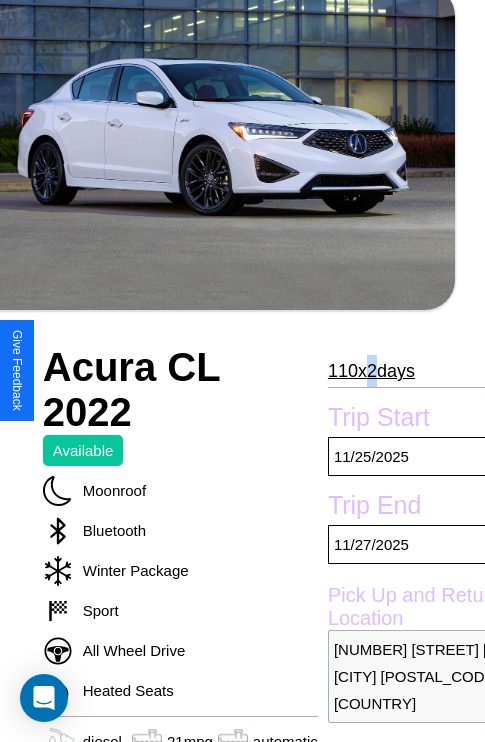click on "110 x 2 days" at bounding box center (371, 371) 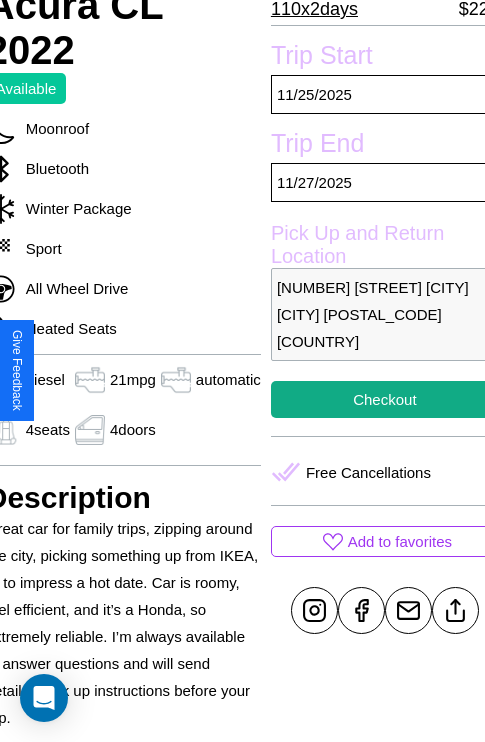 scroll, scrollTop: 459, scrollLeft: 88, axis: both 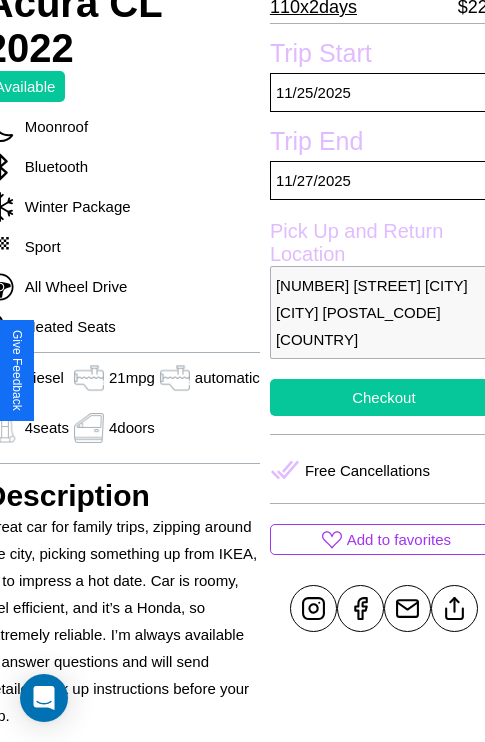 click on "Checkout" at bounding box center (384, 397) 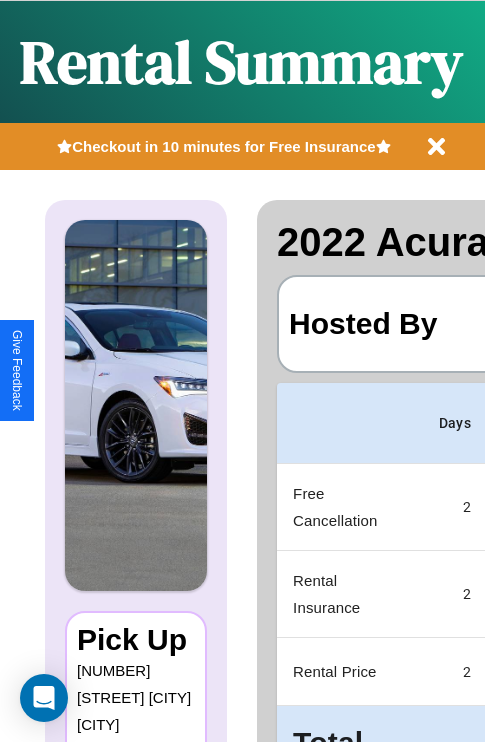 scroll, scrollTop: 0, scrollLeft: 382, axis: horizontal 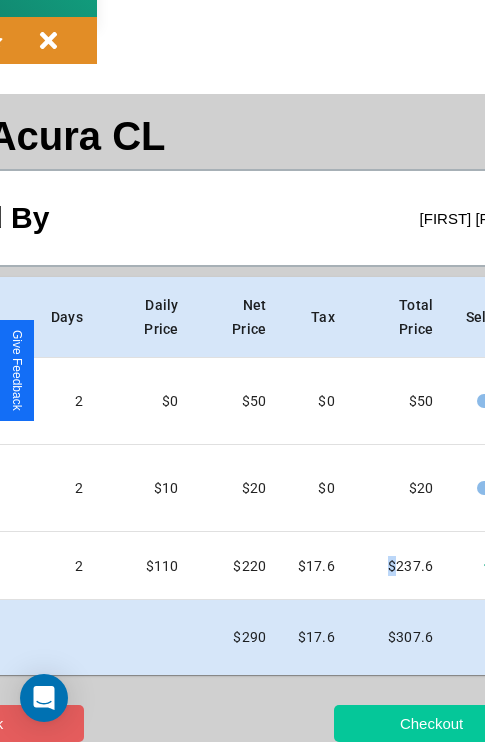 click on "Checkout" at bounding box center (431, 723) 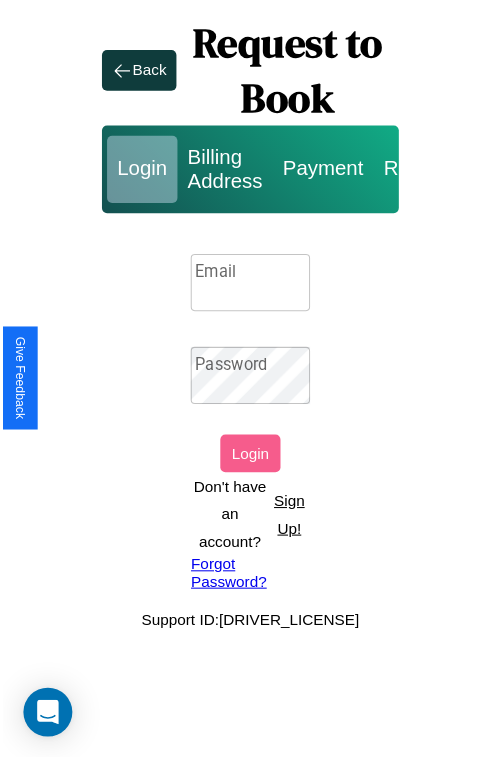 scroll, scrollTop: 0, scrollLeft: 0, axis: both 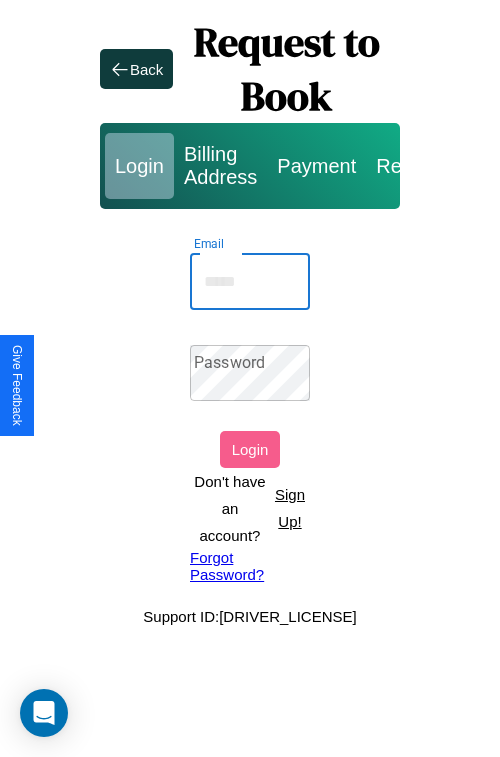 click on "Email" at bounding box center [250, 282] 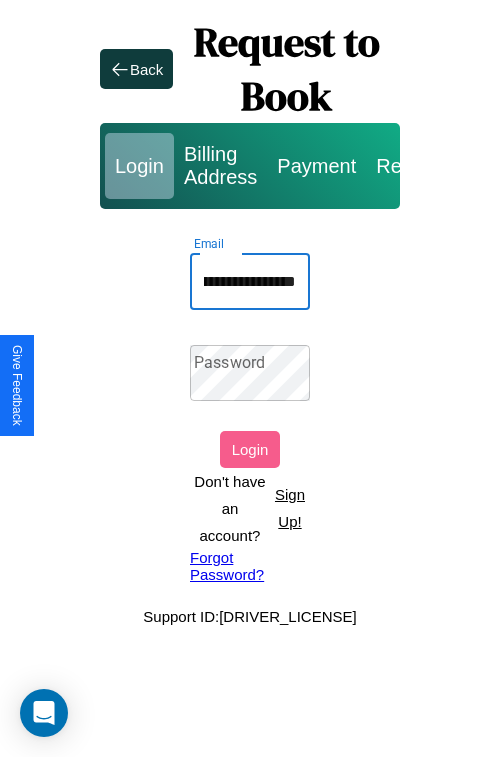 scroll, scrollTop: 0, scrollLeft: 95, axis: horizontal 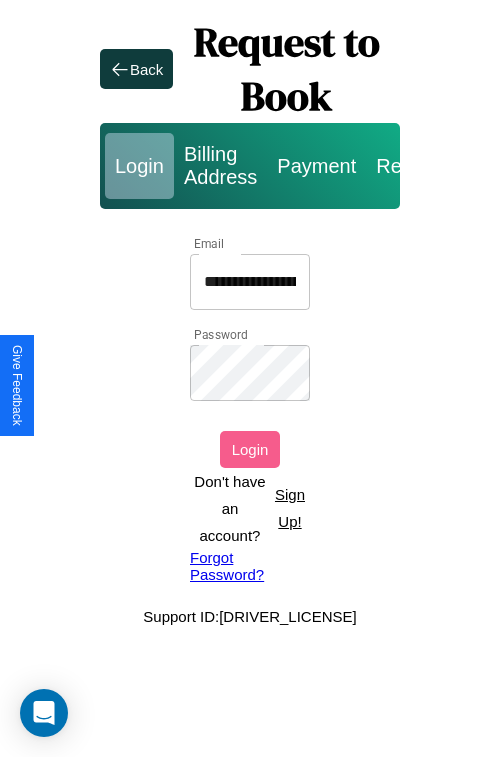 click on "Login" at bounding box center [250, 449] 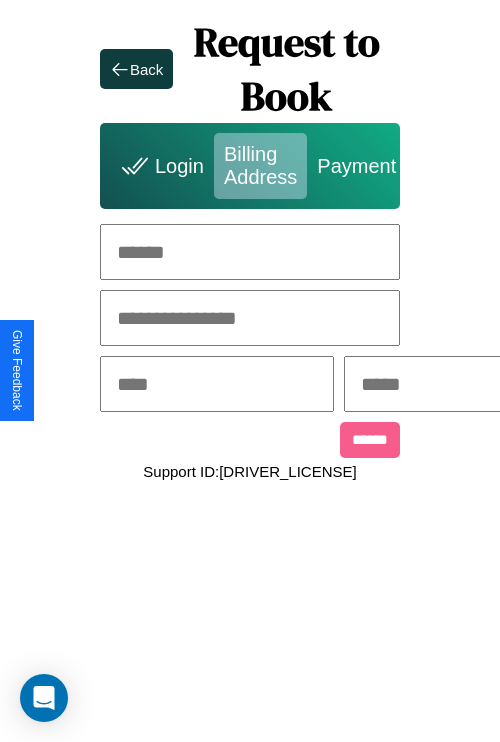 click at bounding box center [250, 252] 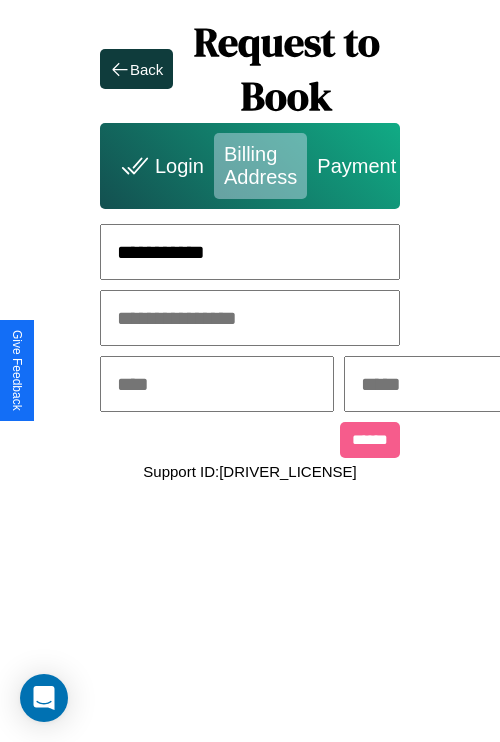 type on "**********" 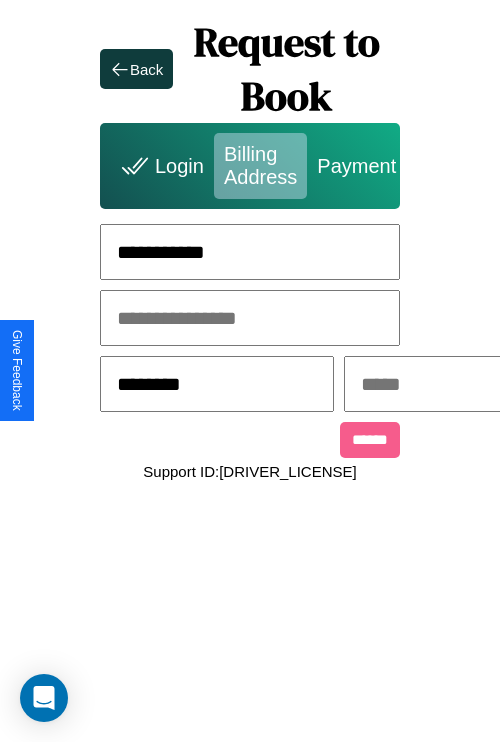 type on "********" 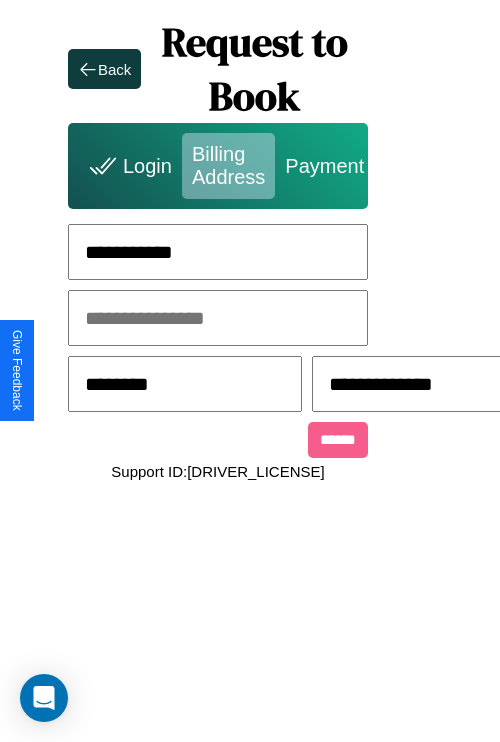 scroll, scrollTop: 0, scrollLeft: 517, axis: horizontal 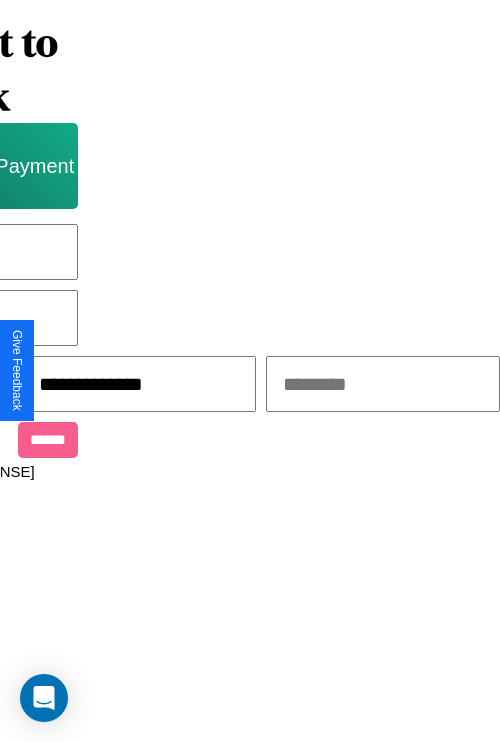 type on "**********" 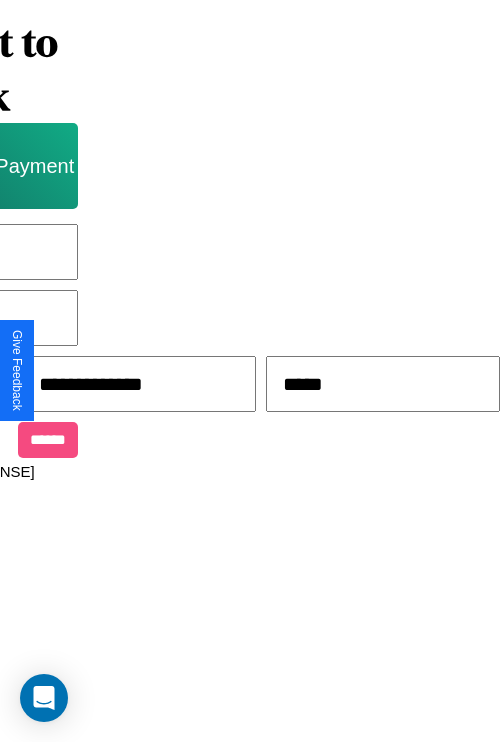 type on "*****" 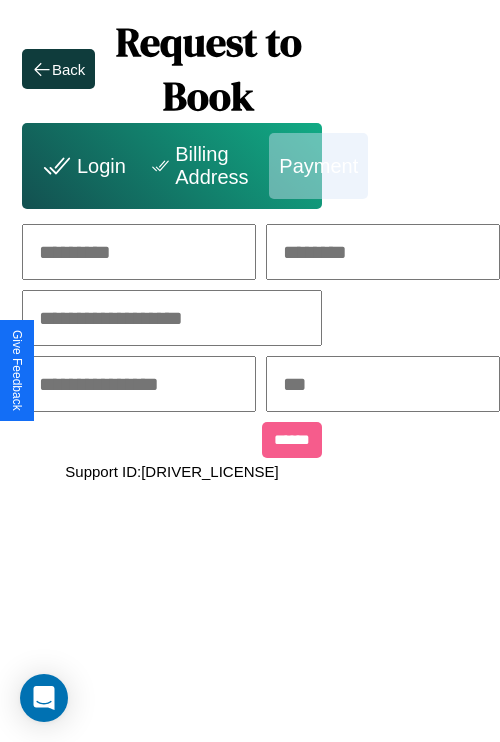 click at bounding box center (139, 252) 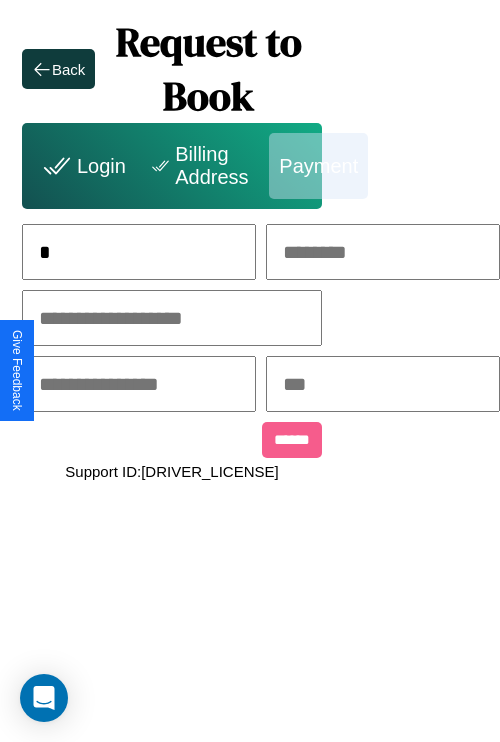 scroll, scrollTop: 0, scrollLeft: 129, axis: horizontal 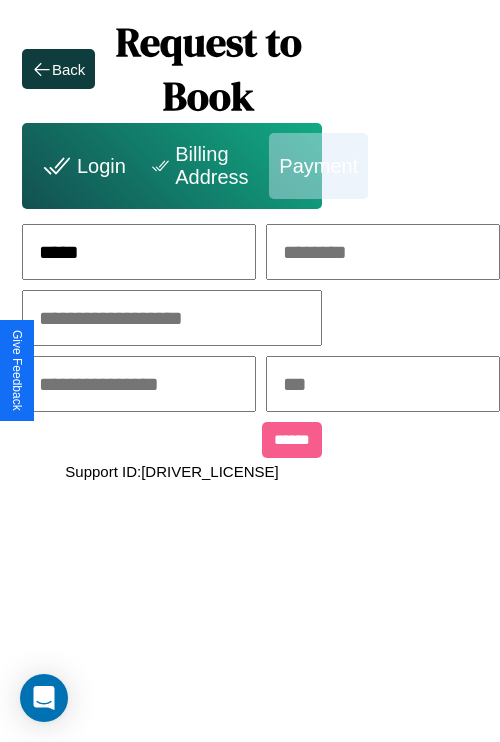 type on "*****" 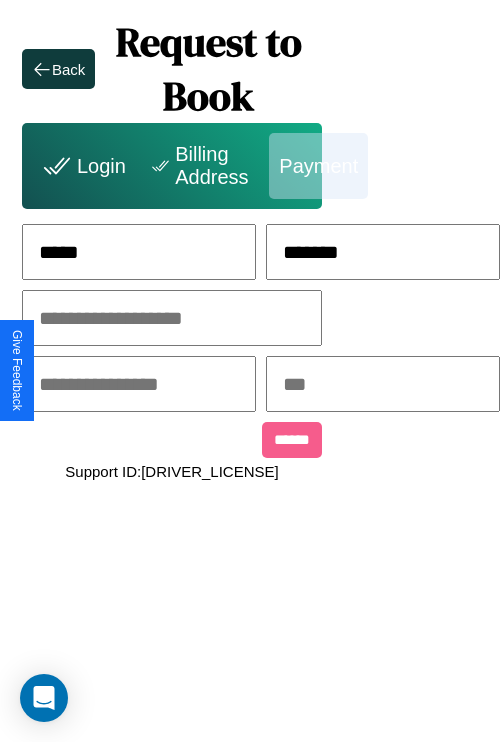 type on "*******" 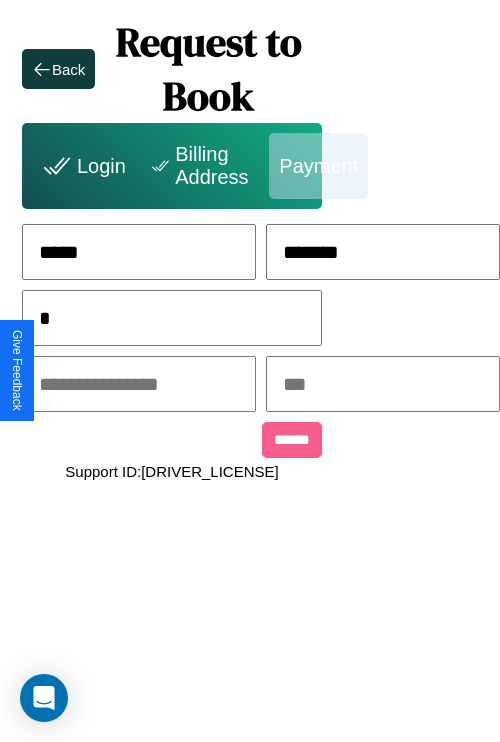 scroll, scrollTop: 0, scrollLeft: 128, axis: horizontal 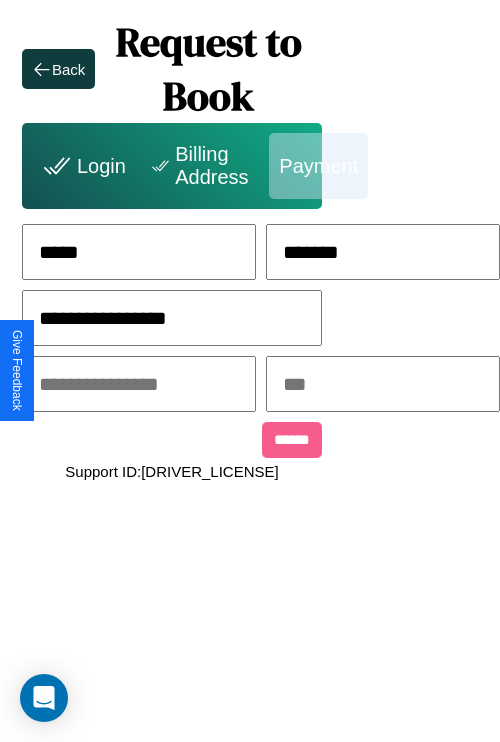 type on "**********" 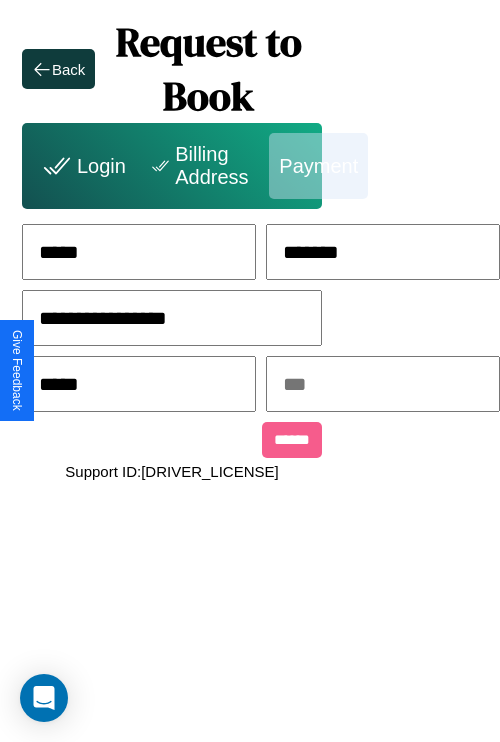 type on "*****" 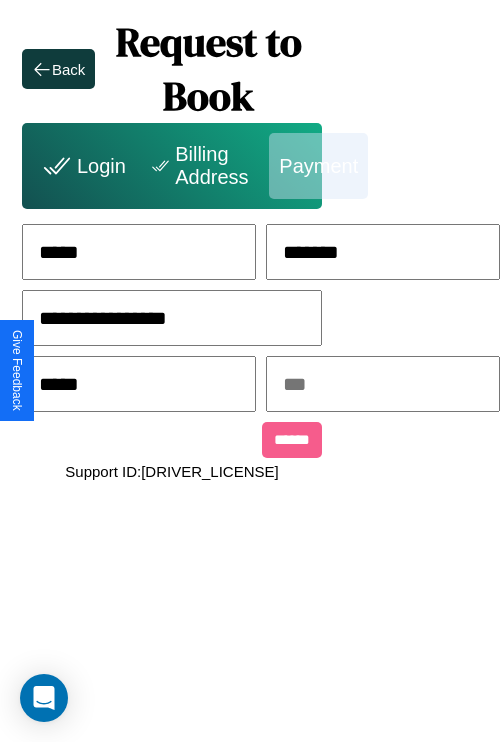 click at bounding box center [383, 384] 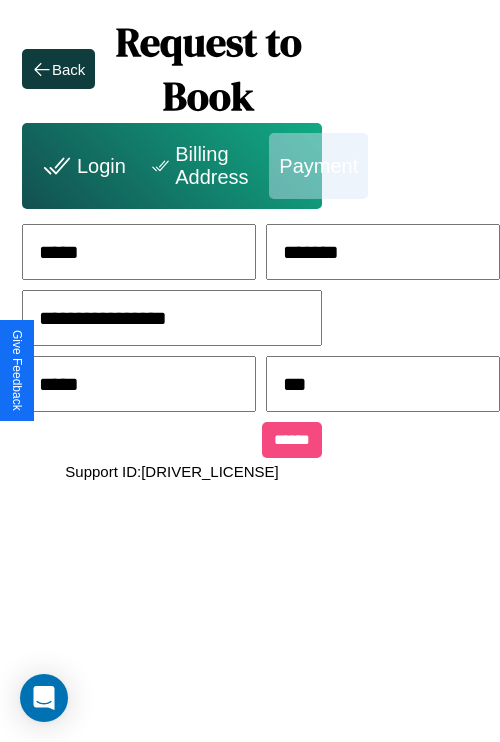 type on "***" 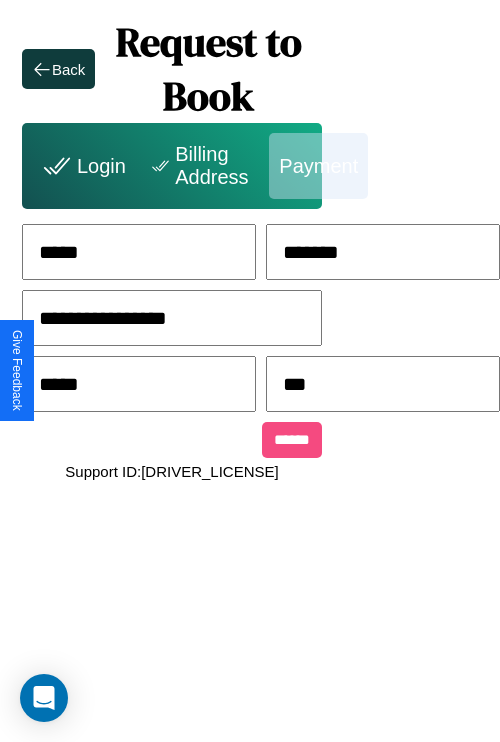click on "******" at bounding box center [292, 440] 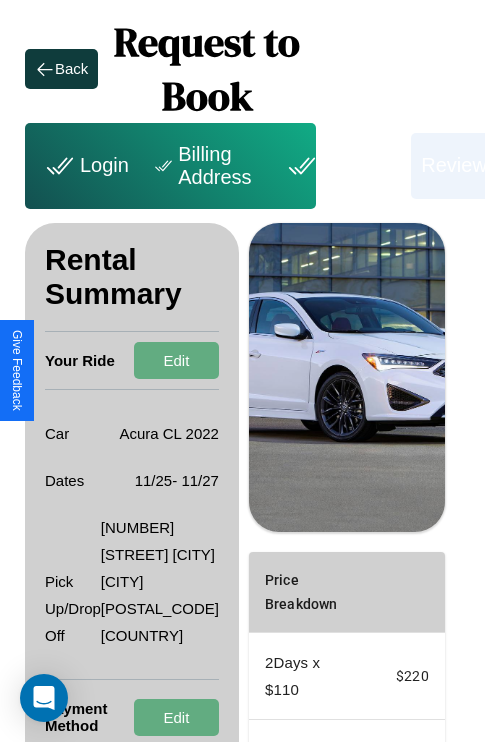 scroll, scrollTop: 301, scrollLeft: 72, axis: both 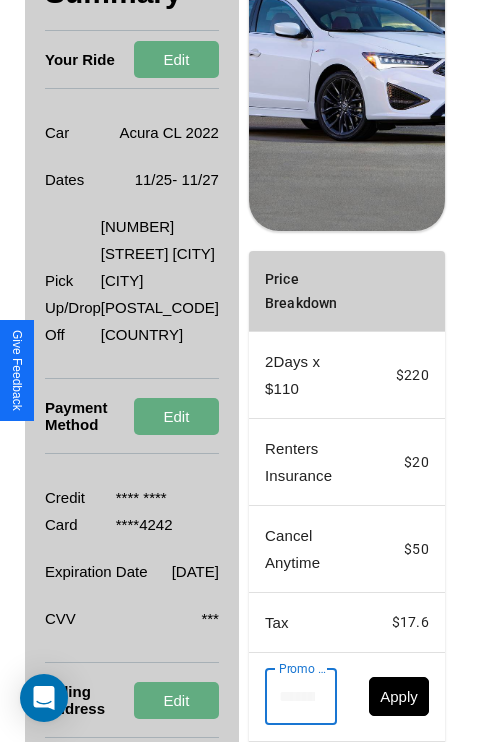 click on "Promo Code" at bounding box center [290, 697] 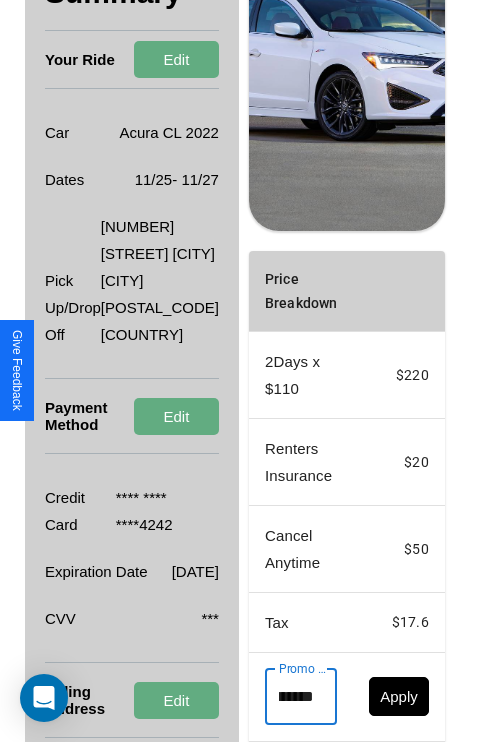 scroll, scrollTop: 0, scrollLeft: 96, axis: horizontal 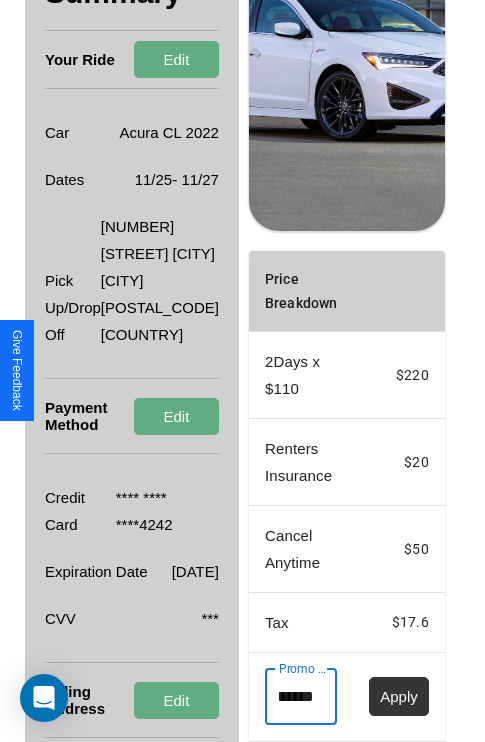 type on "**********" 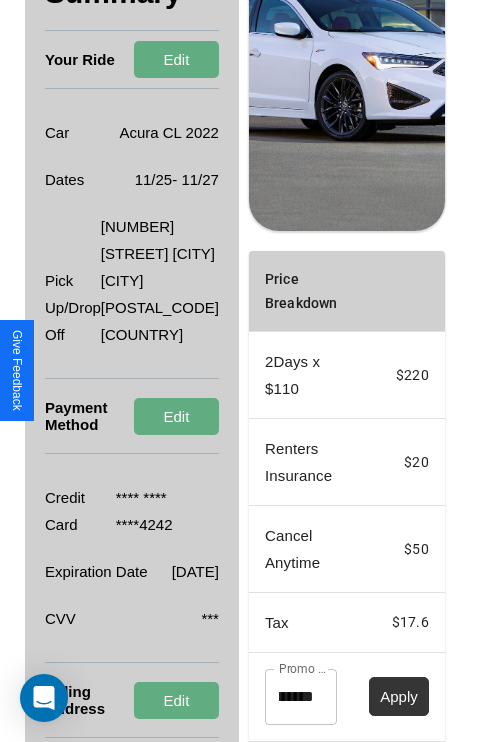 scroll, scrollTop: 0, scrollLeft: 0, axis: both 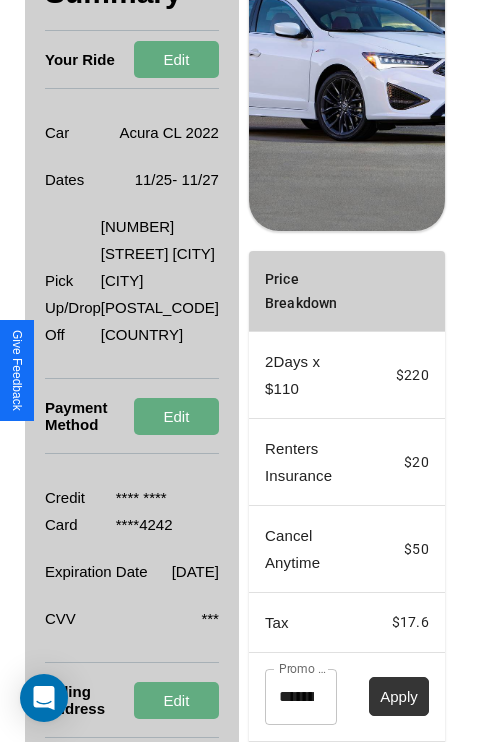 click on "Apply" at bounding box center [399, 696] 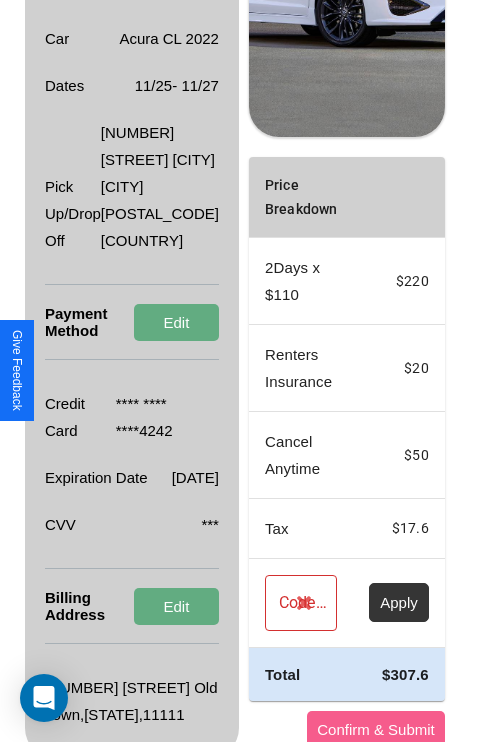 scroll, scrollTop: 455, scrollLeft: 72, axis: both 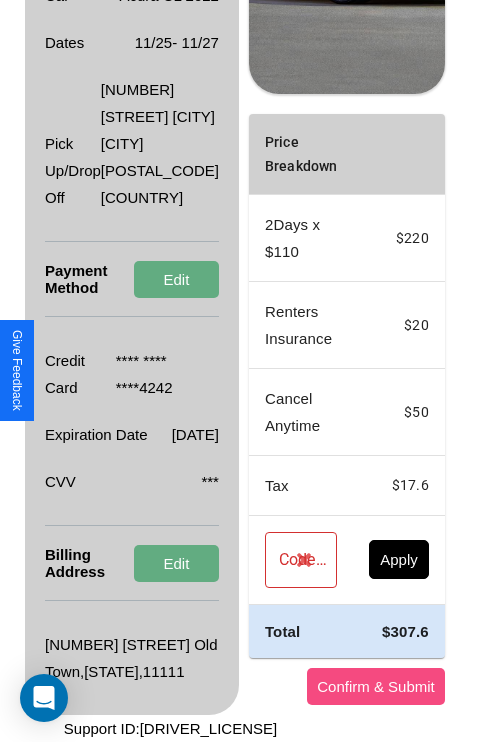 click on "Confirm & Submit" at bounding box center [376, 686] 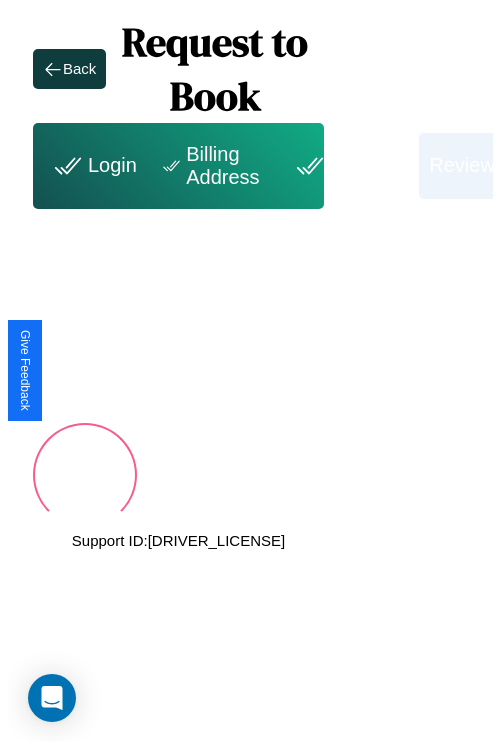 scroll, scrollTop: 0, scrollLeft: 72, axis: horizontal 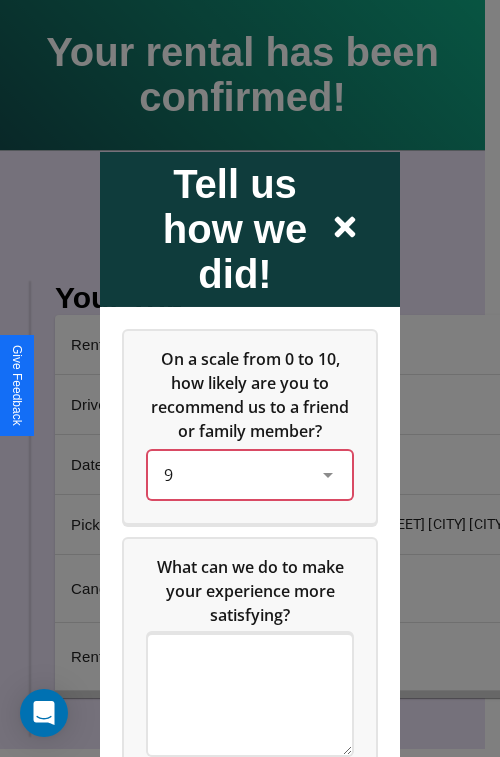 click on "9" at bounding box center [234, 474] 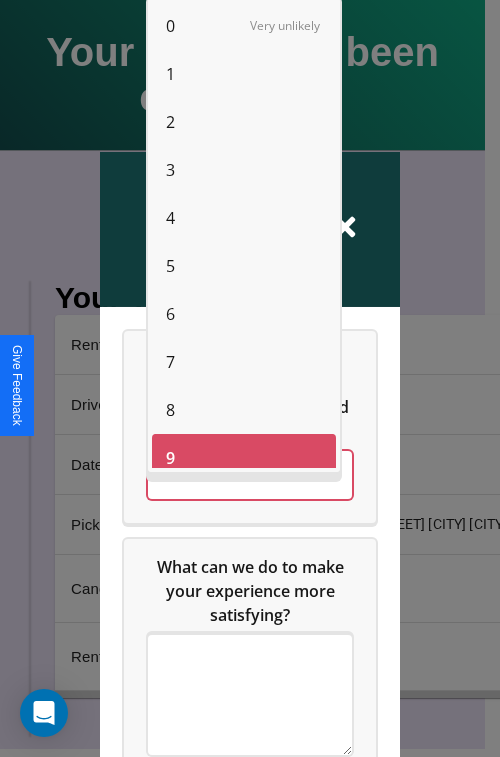 scroll, scrollTop: 14, scrollLeft: 0, axis: vertical 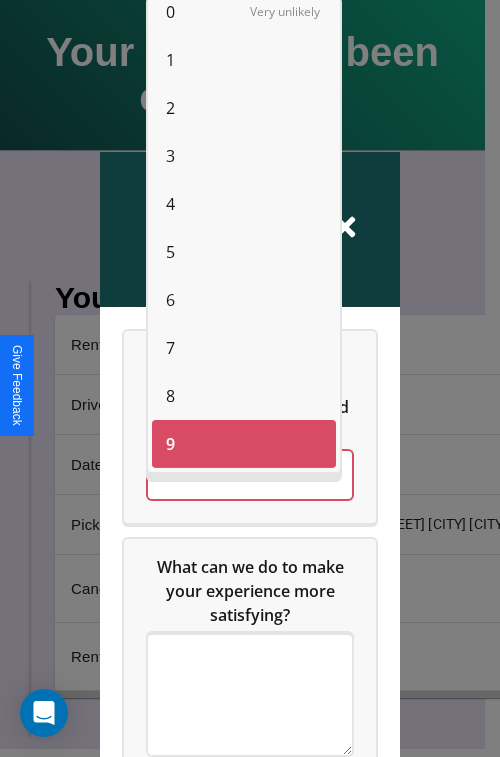 click on "3" at bounding box center (170, 156) 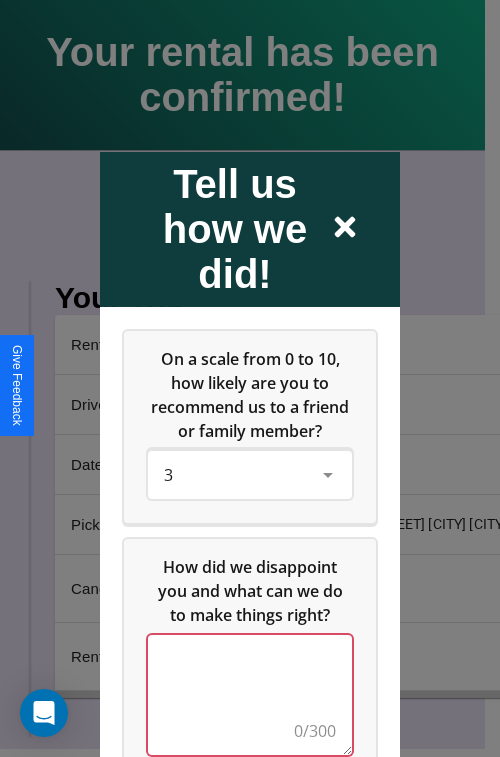 click at bounding box center (250, 694) 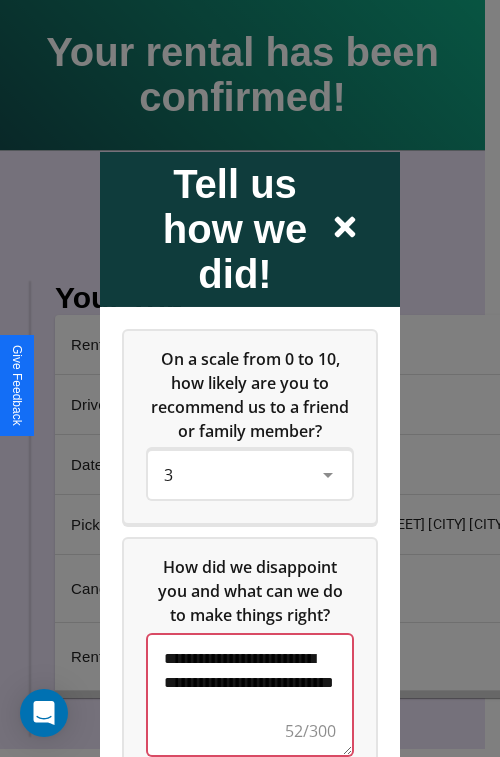scroll, scrollTop: 5, scrollLeft: 0, axis: vertical 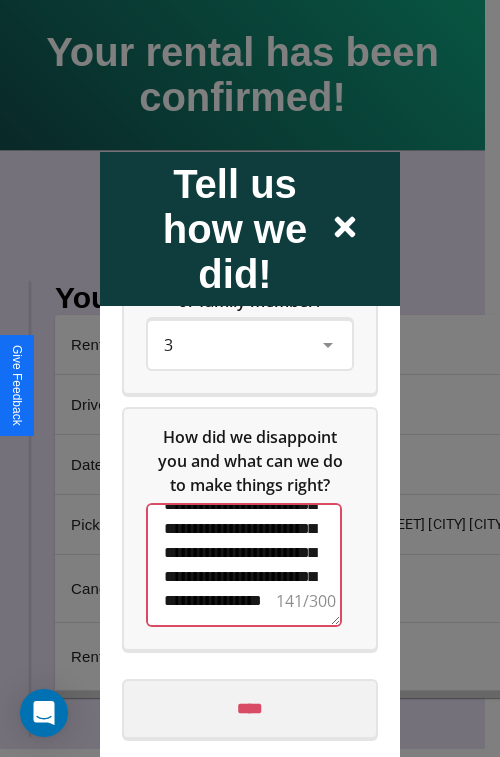 type on "**********" 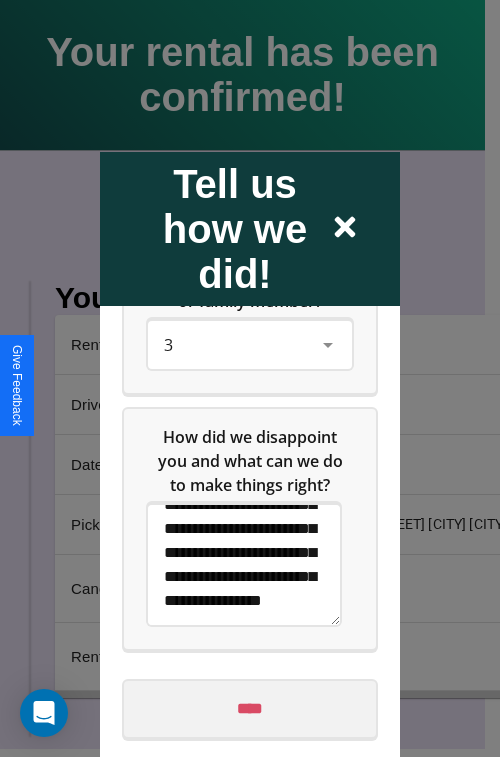click on "****" at bounding box center [250, 708] 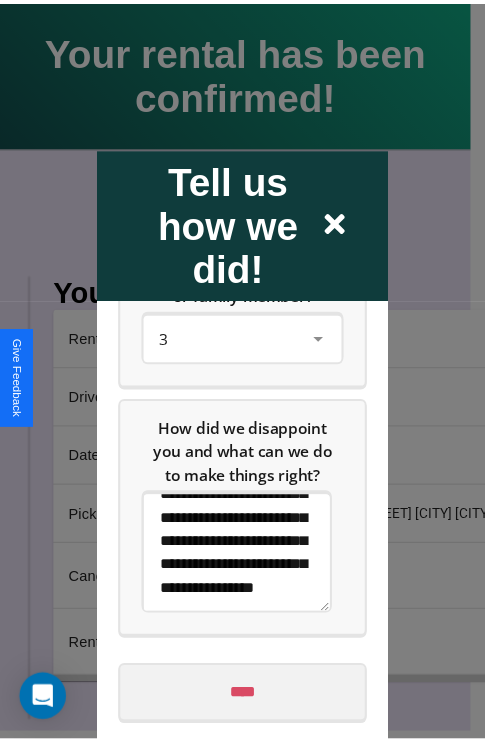 scroll, scrollTop: 0, scrollLeft: 0, axis: both 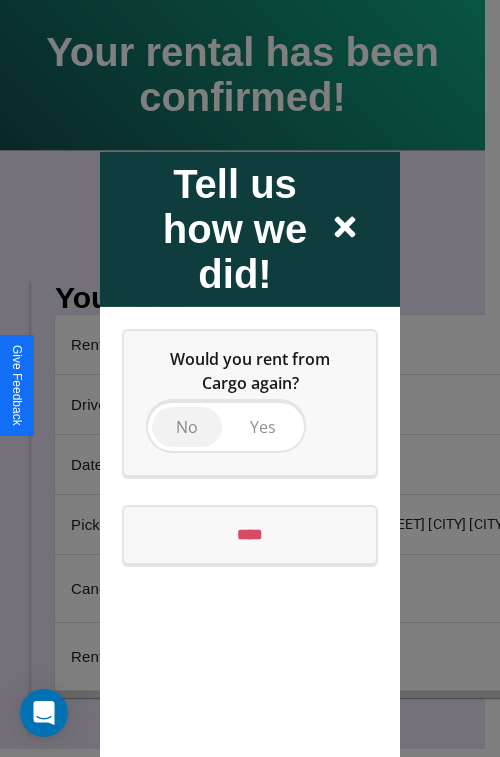 click on "No" at bounding box center (187, 426) 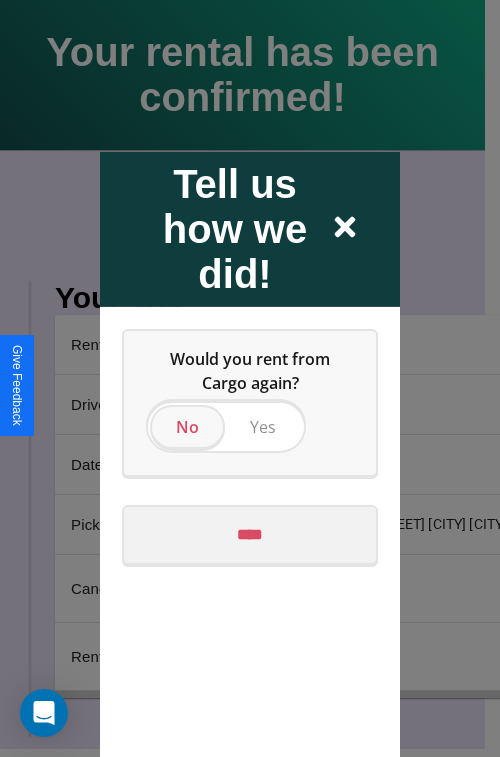 click on "****" at bounding box center [250, 534] 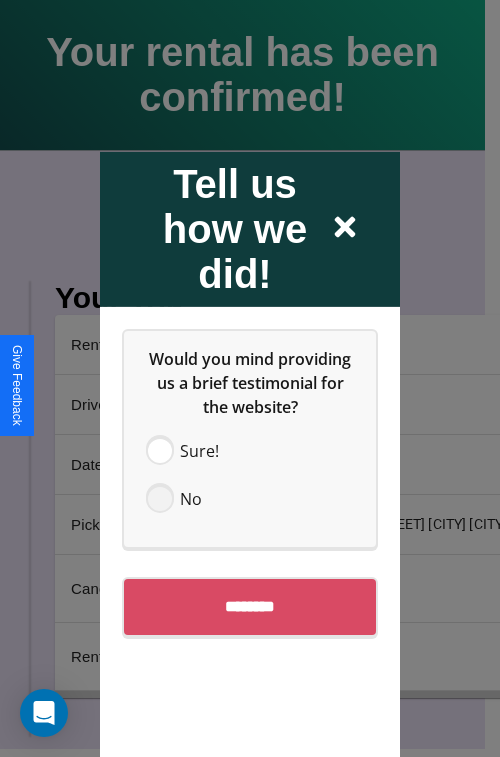 click at bounding box center (160, 498) 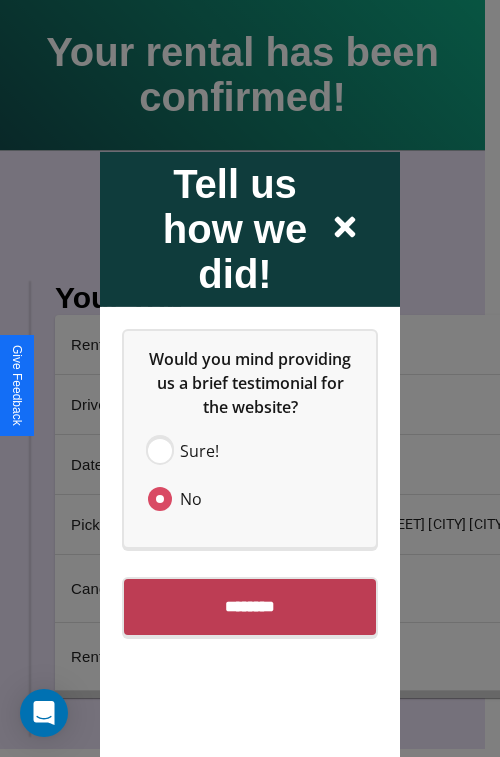 click on "********" at bounding box center (250, 606) 